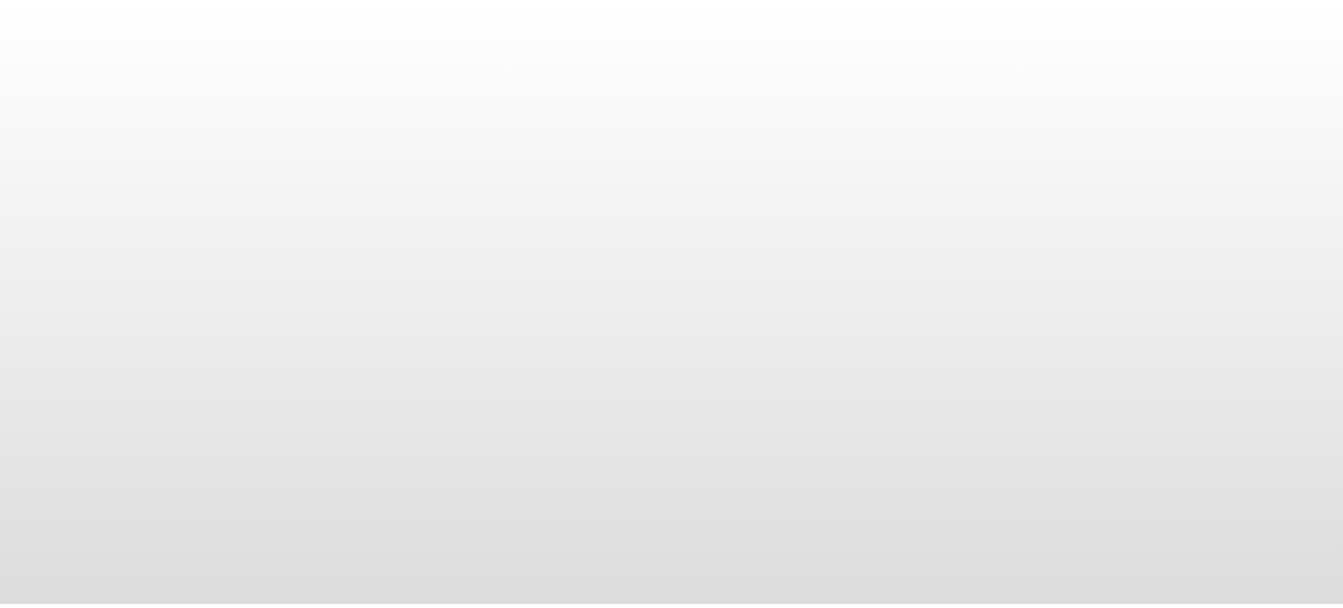 scroll, scrollTop: 0, scrollLeft: 0, axis: both 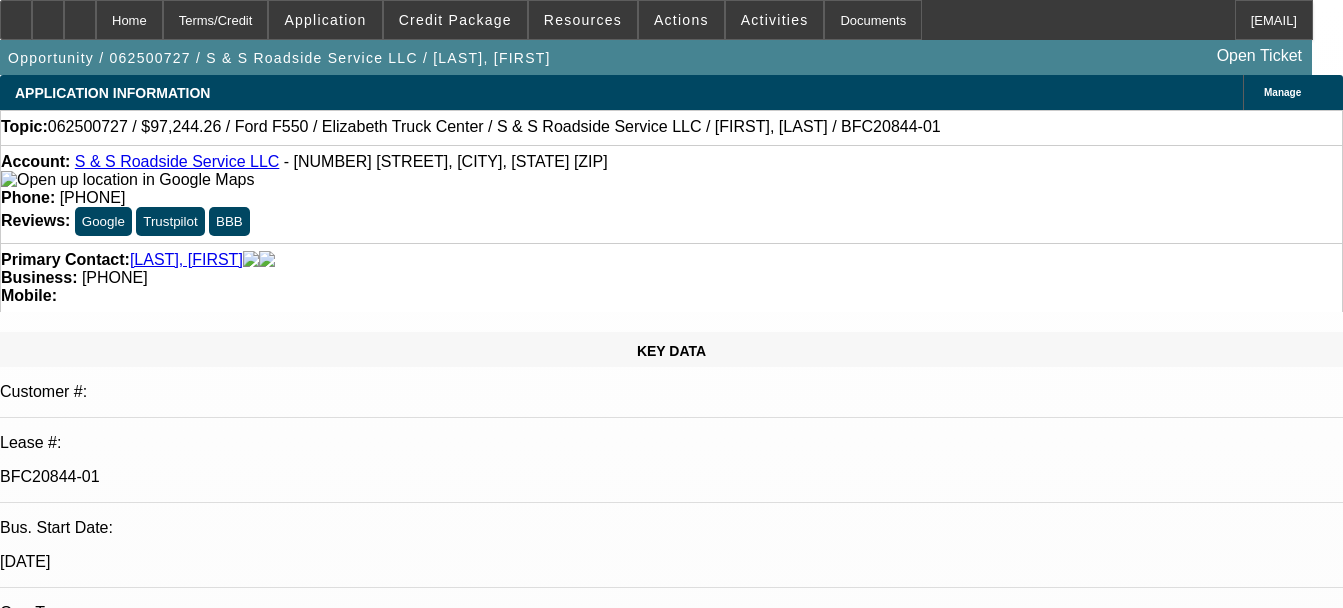 click on "S & S Roadside Service LLC" at bounding box center [177, 161] 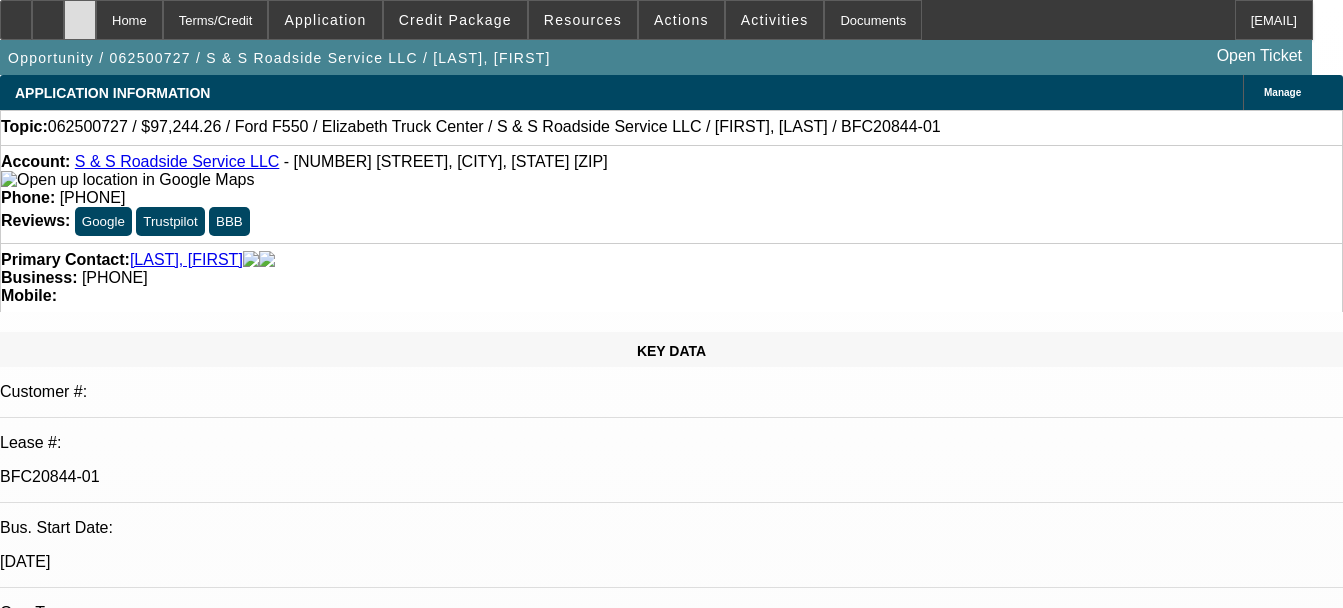 click at bounding box center [80, 13] 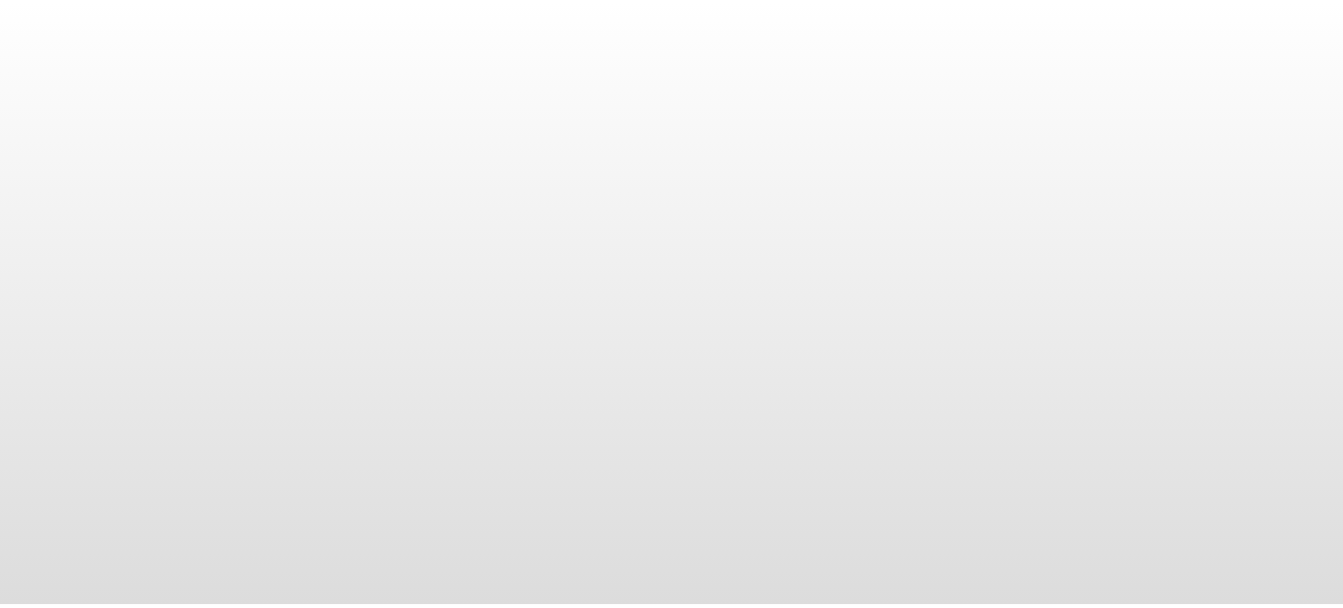 scroll, scrollTop: 0, scrollLeft: 0, axis: both 